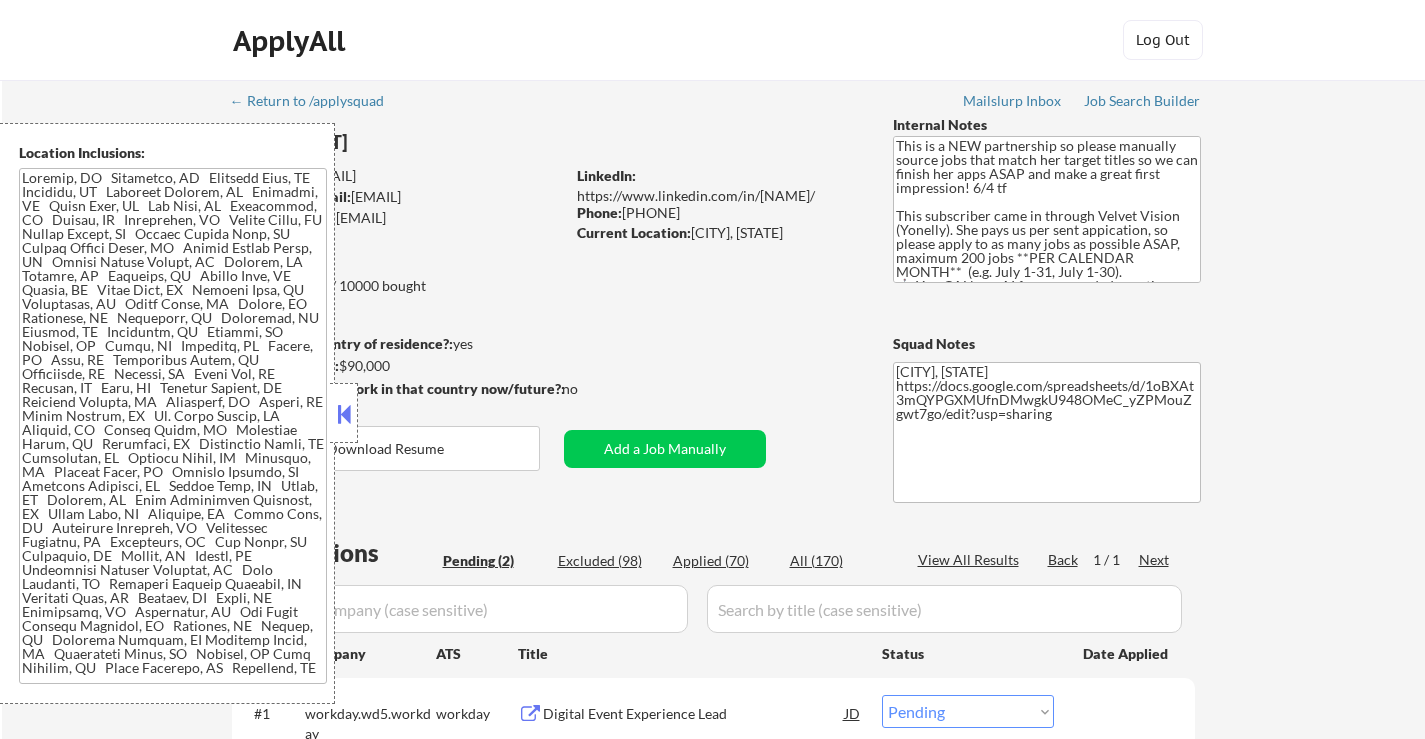 select on ""pending"" 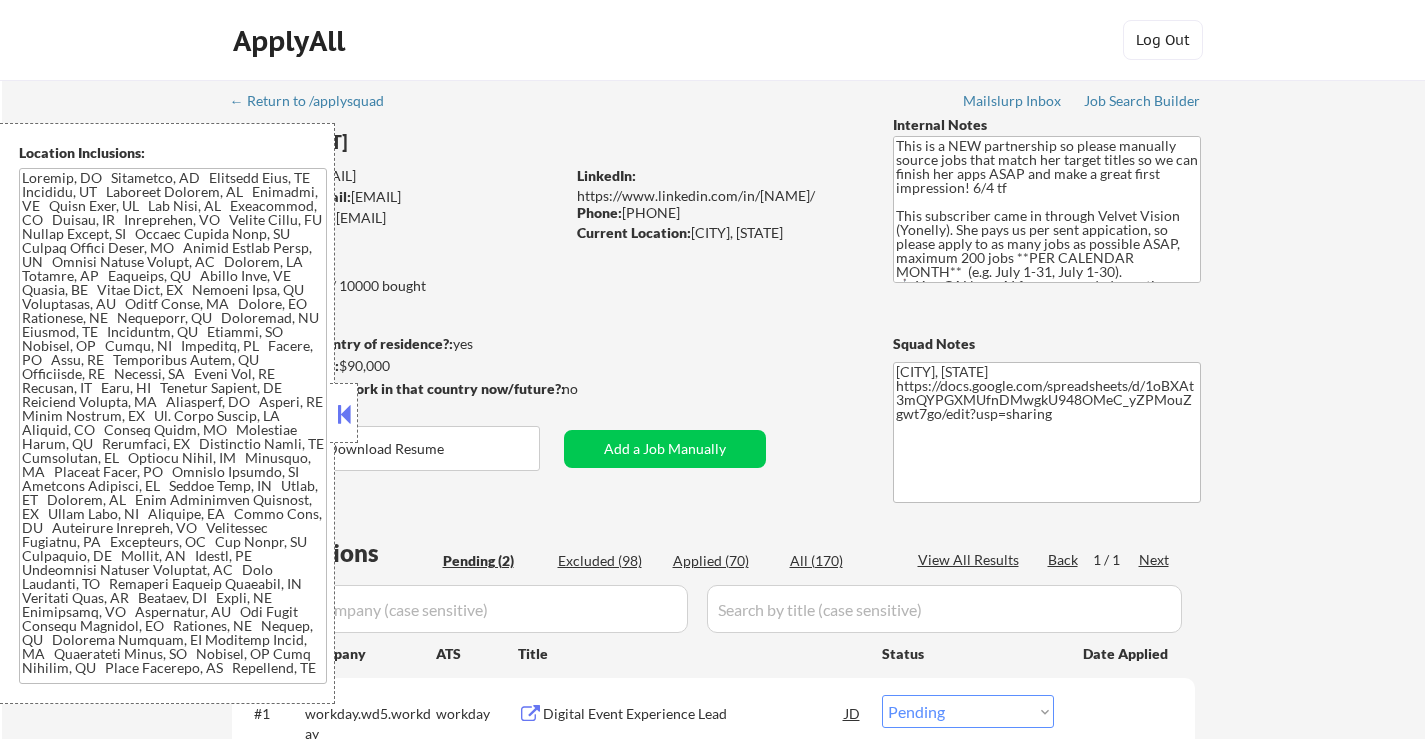 select on ""pending"" 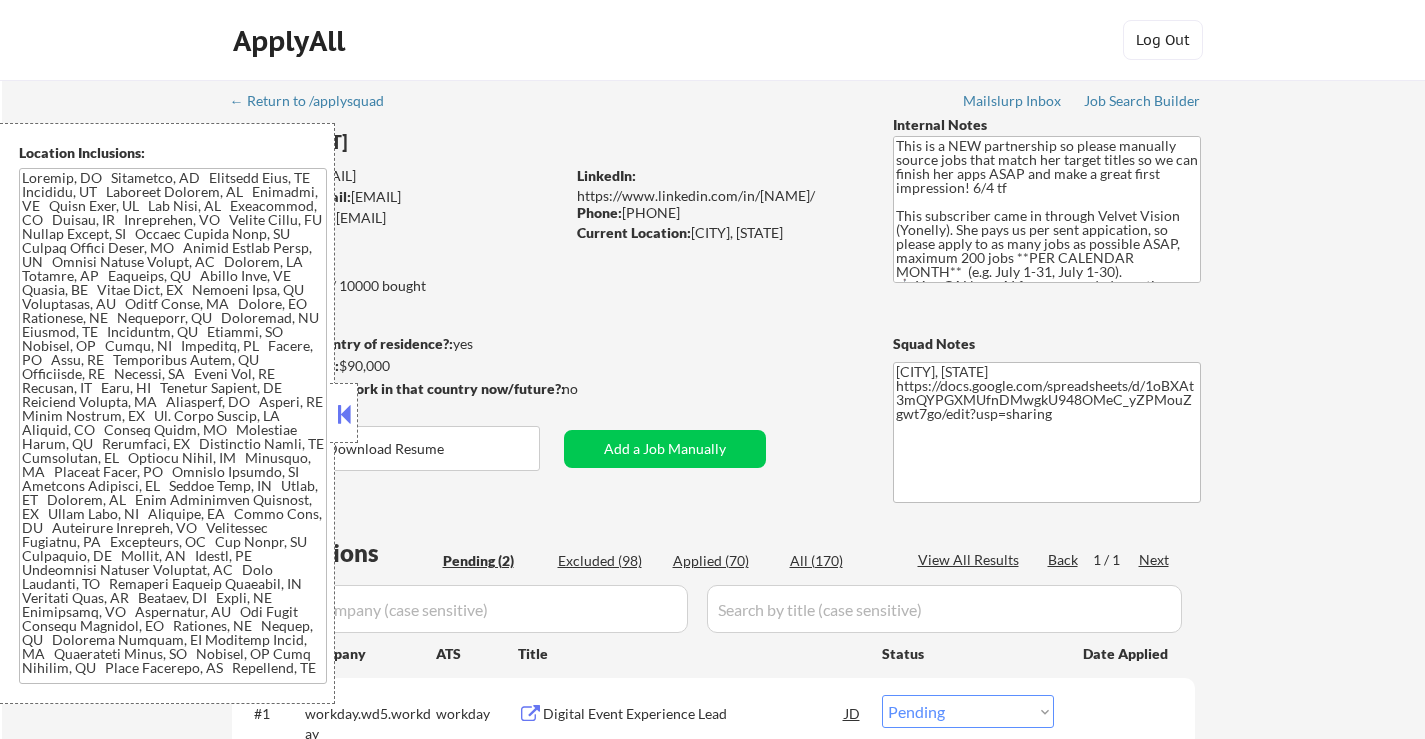 scroll, scrollTop: 389, scrollLeft: 0, axis: vertical 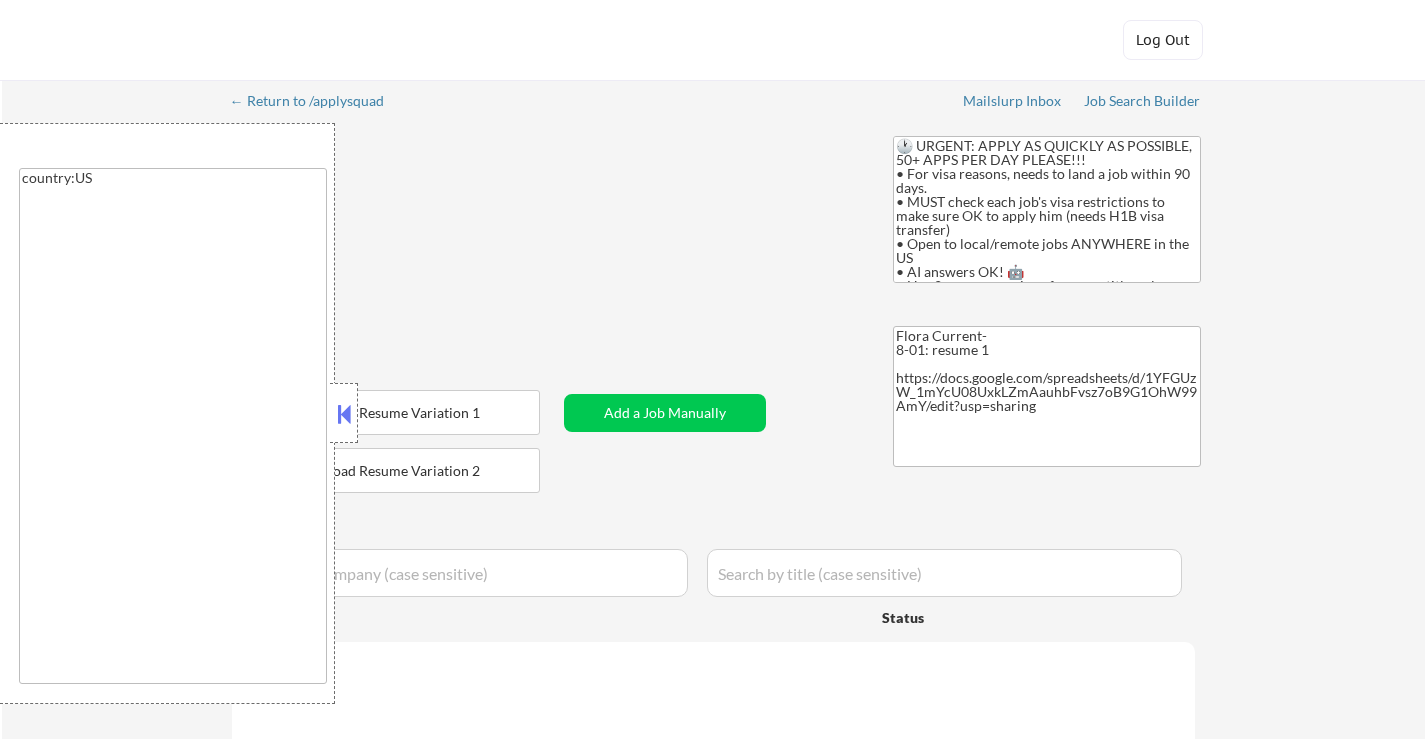 select on ""applied"" 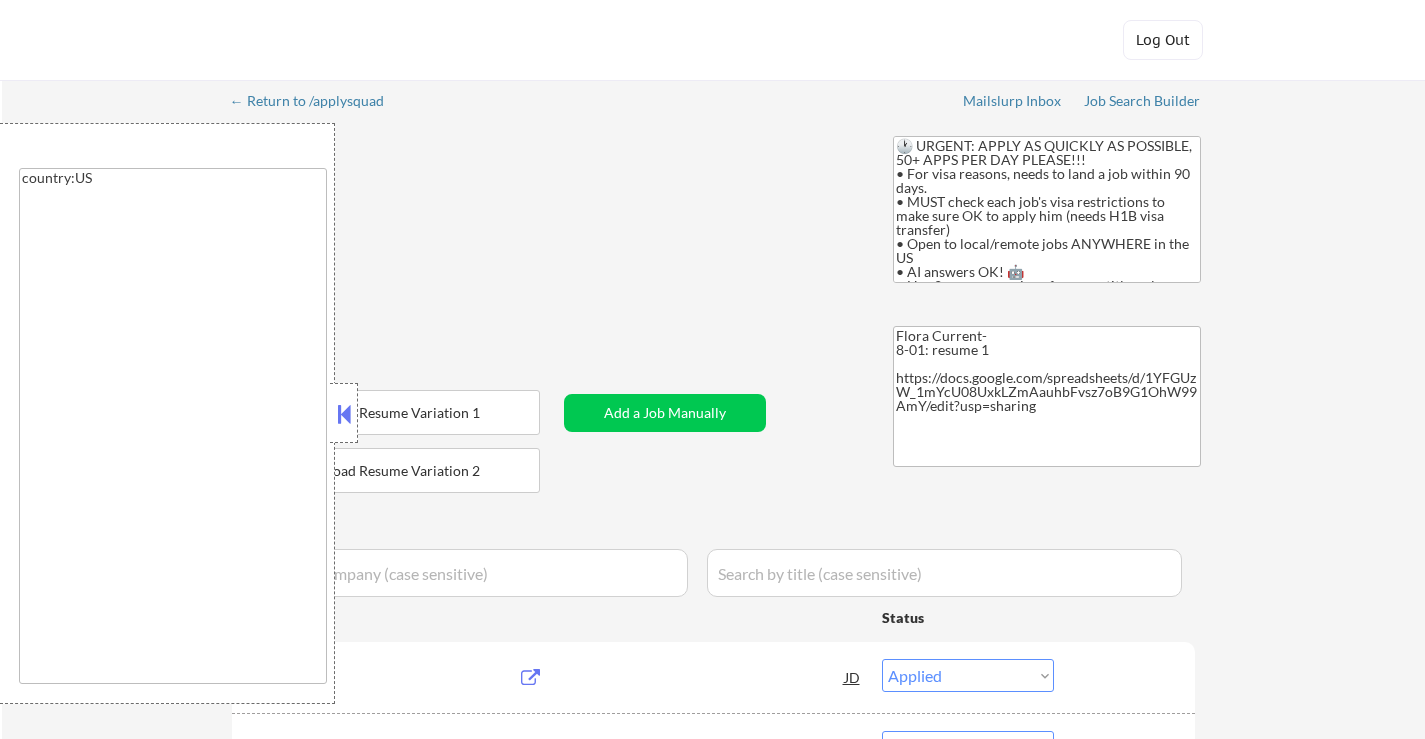type on "Flora Current-
8-05: resume 2
https://docs.google.com/spreadsheets/d/1YFGUzW_1mYcU08UxkLZmAauhbFvsz7oB9G1OhW99AmY/edit?usp=sharing" 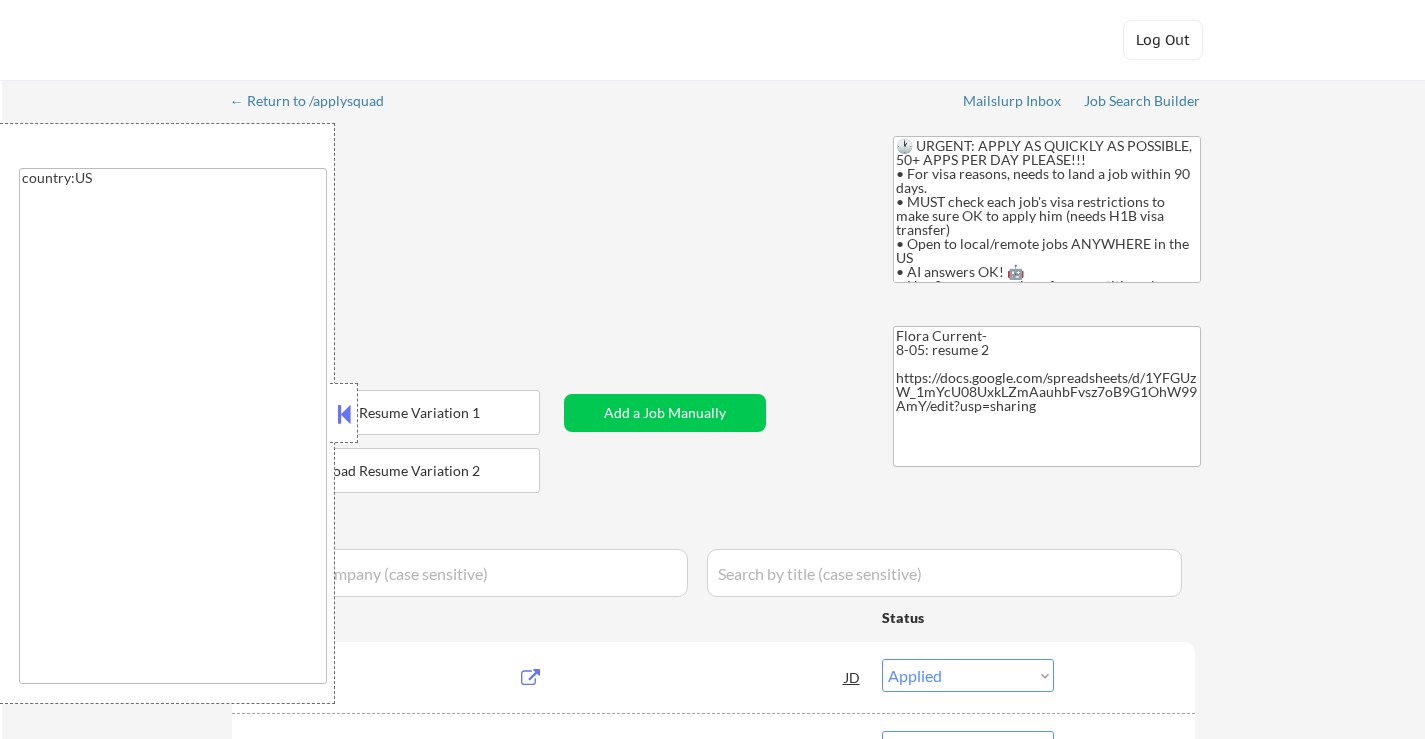 select on ""pending"" 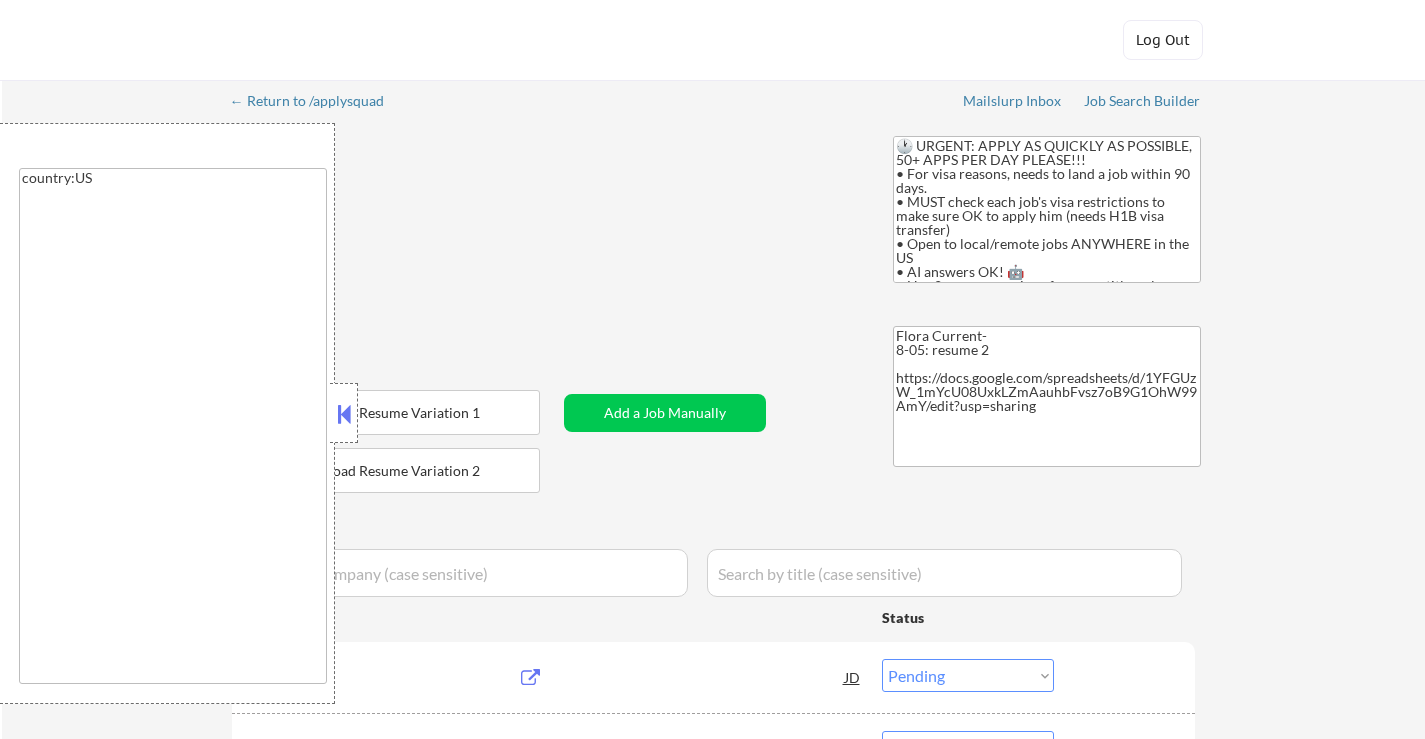 select on ""pending"" 